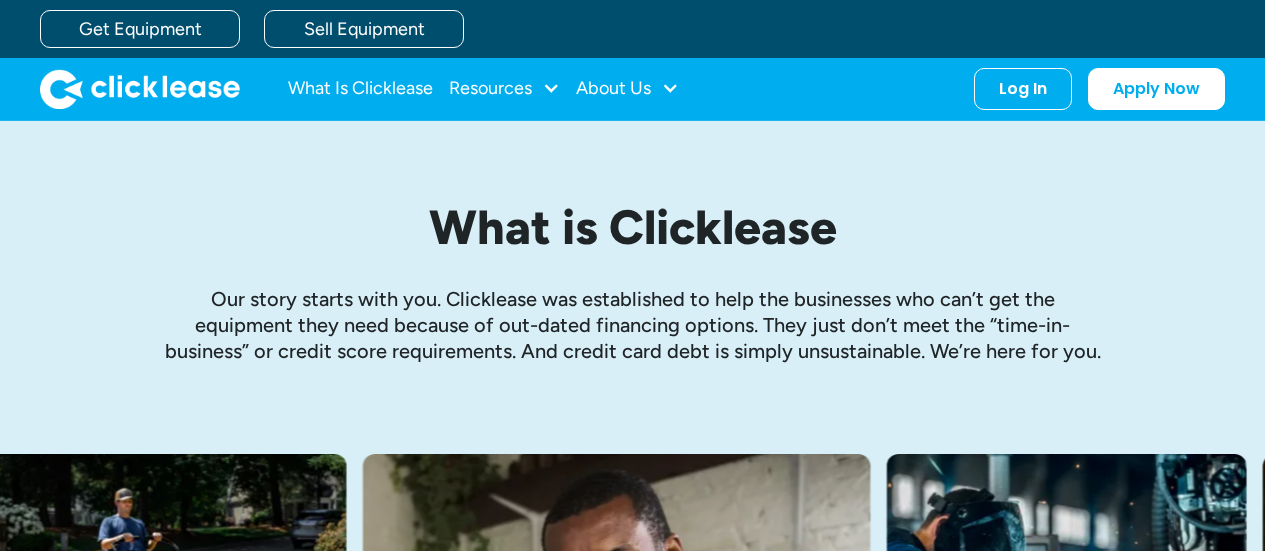 scroll, scrollTop: 0, scrollLeft: 0, axis: both 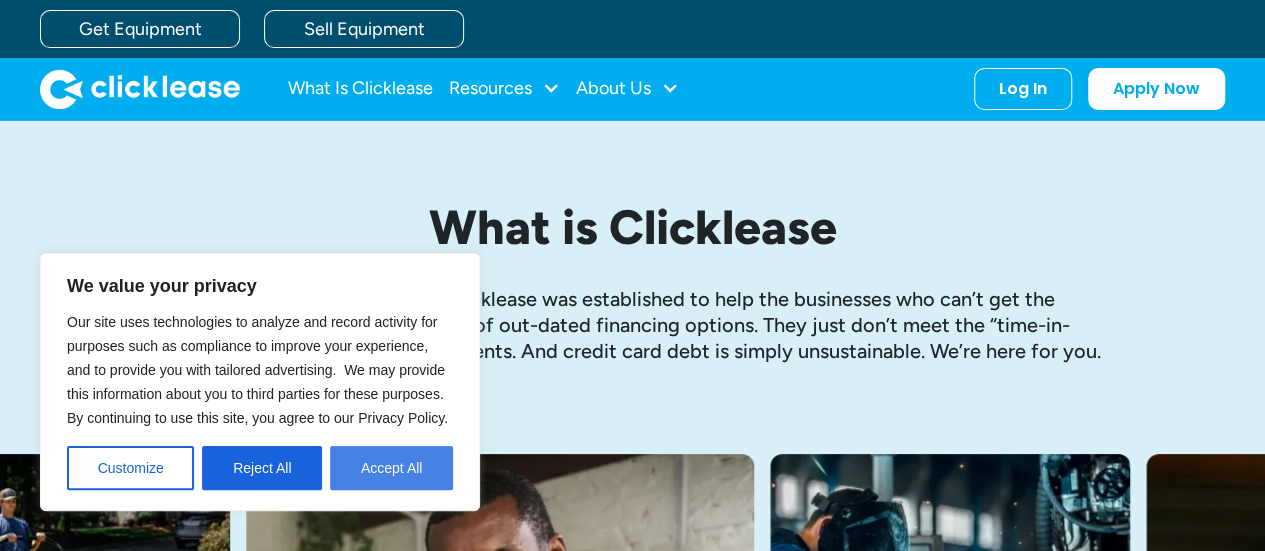 click on "Accept All" at bounding box center (391, 468) 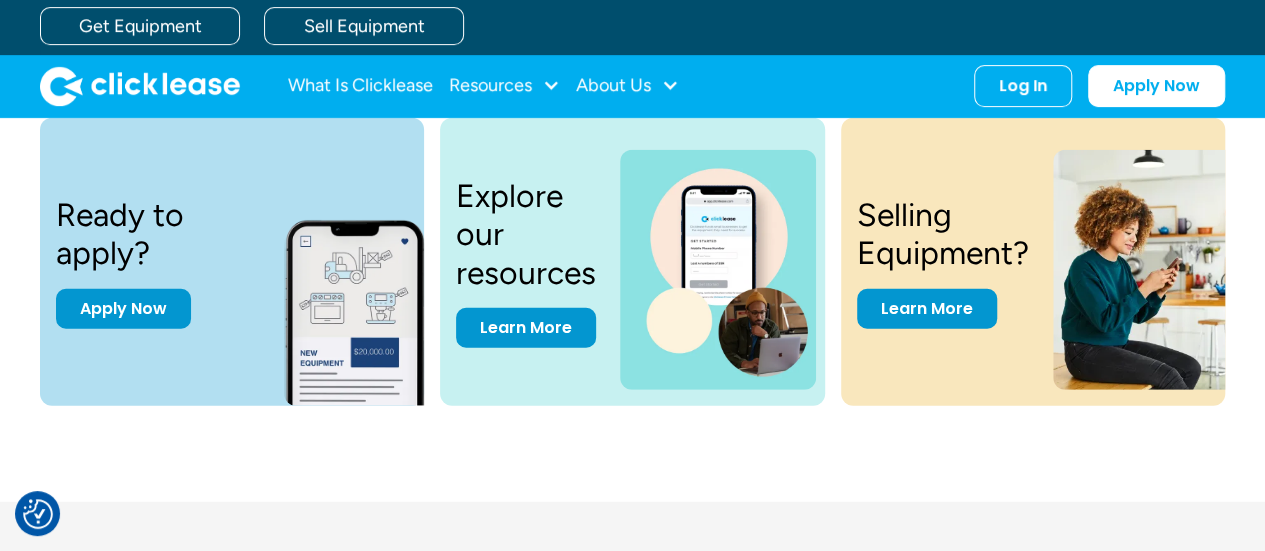 scroll, scrollTop: 2547, scrollLeft: 0, axis: vertical 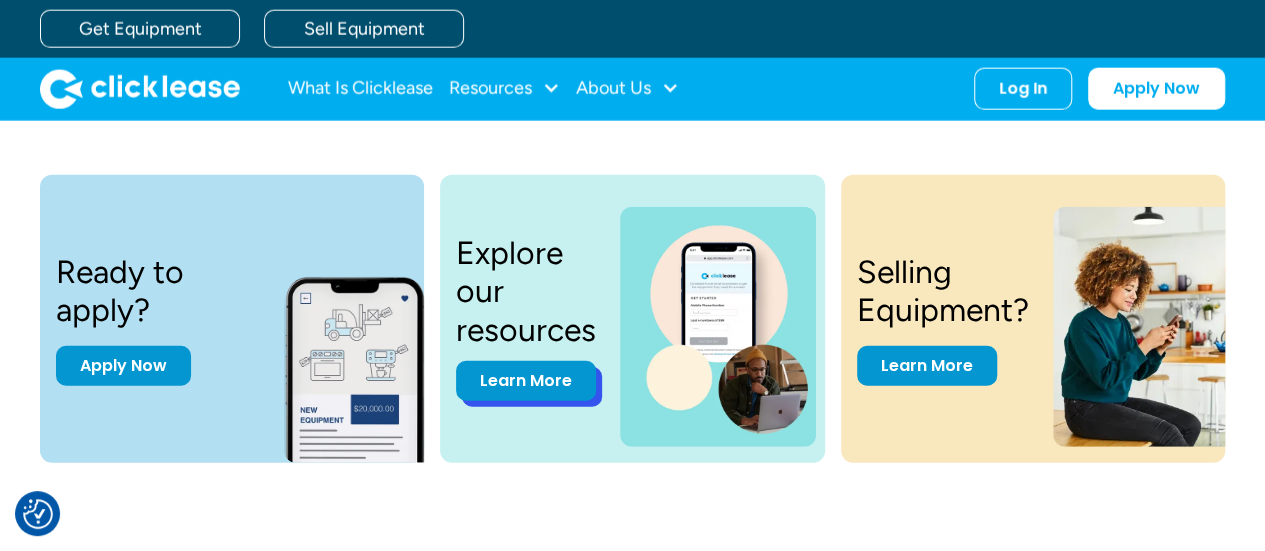 click on "Learn More" at bounding box center [526, 381] 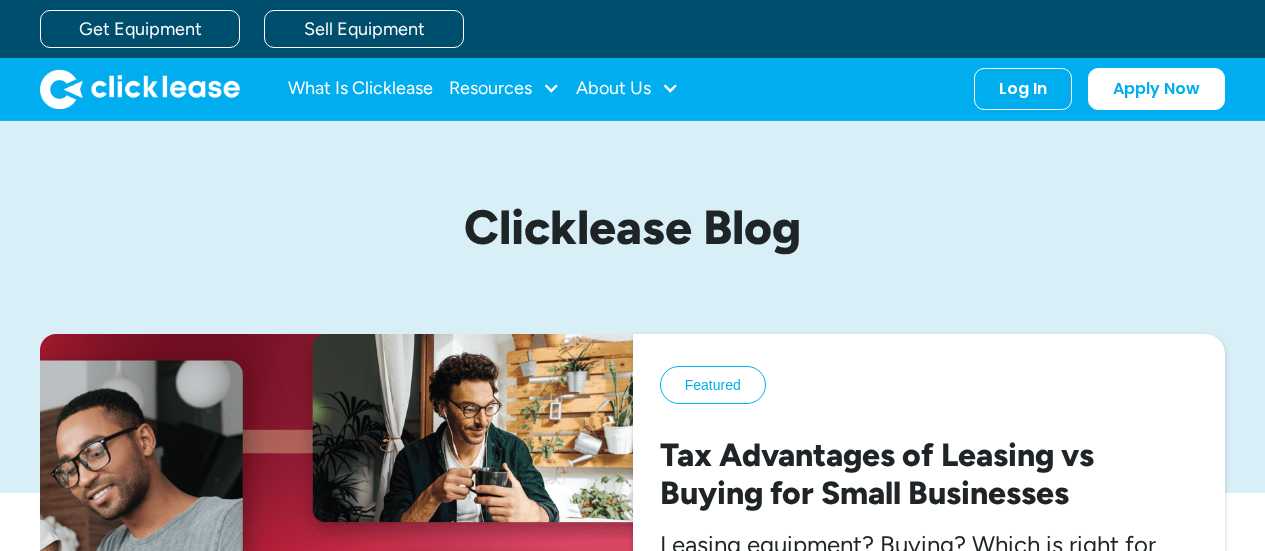 scroll, scrollTop: 0, scrollLeft: 0, axis: both 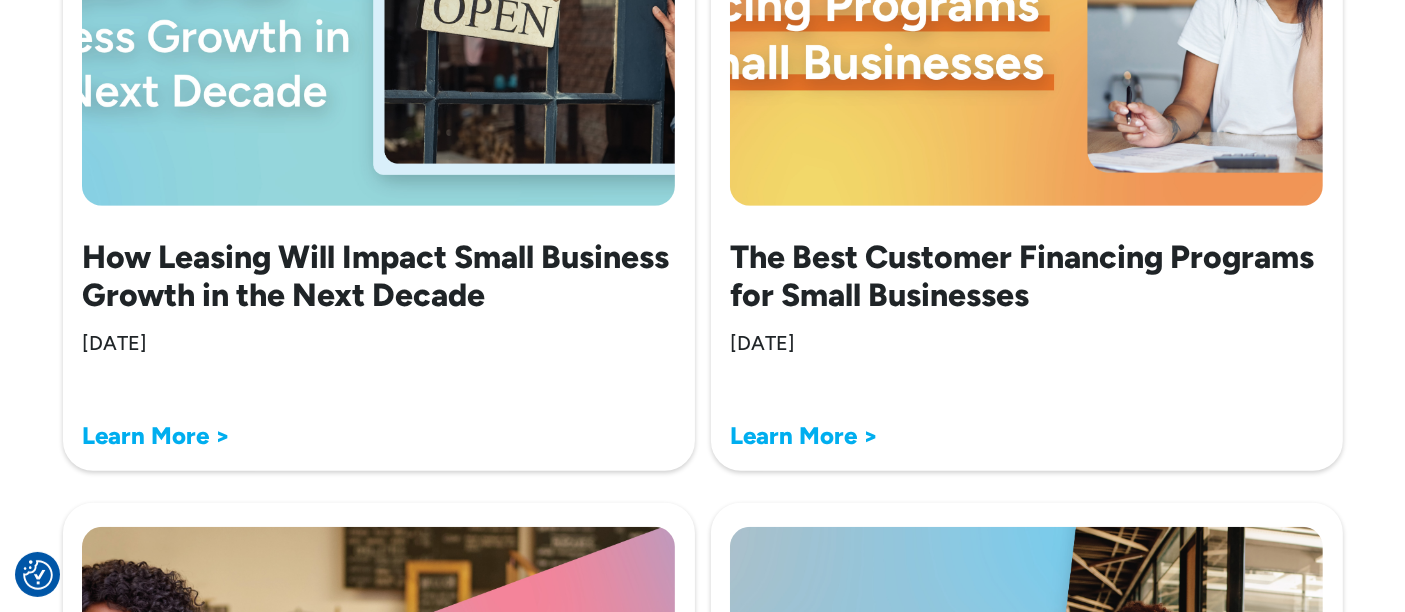 drag, startPoint x: 1220, startPoint y: 0, endPoint x: 586, endPoint y: 494, distance: 803.73627 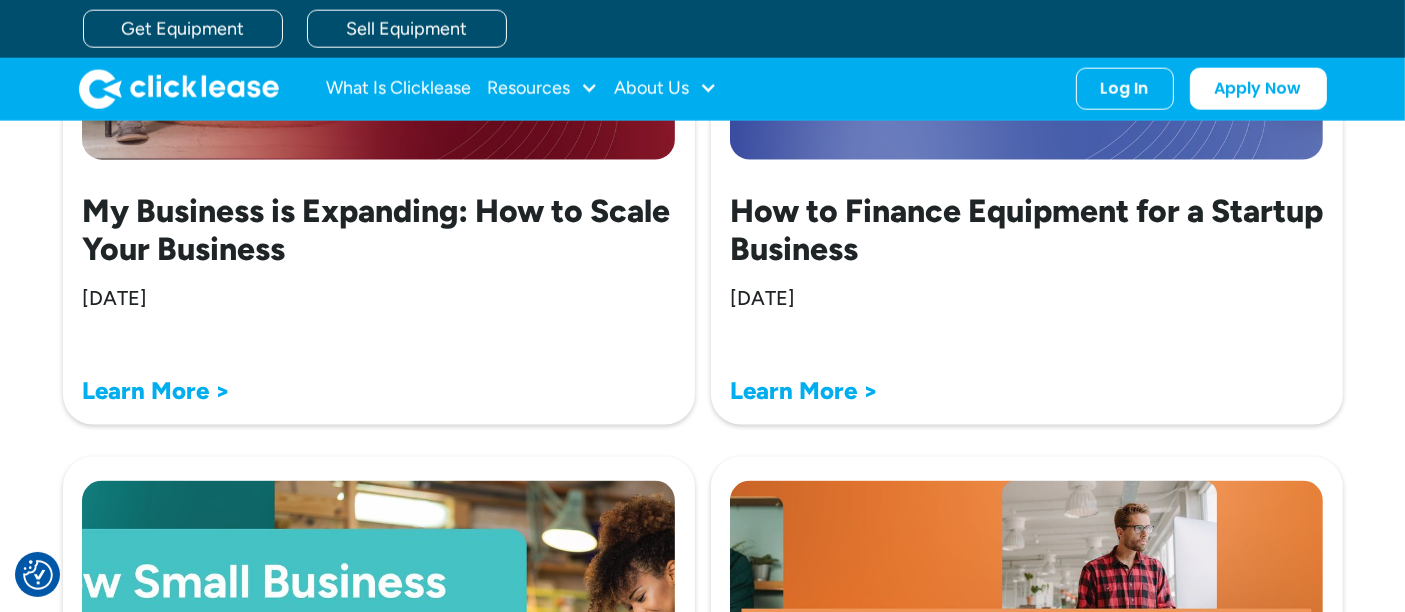 scroll, scrollTop: 2322, scrollLeft: 0, axis: vertical 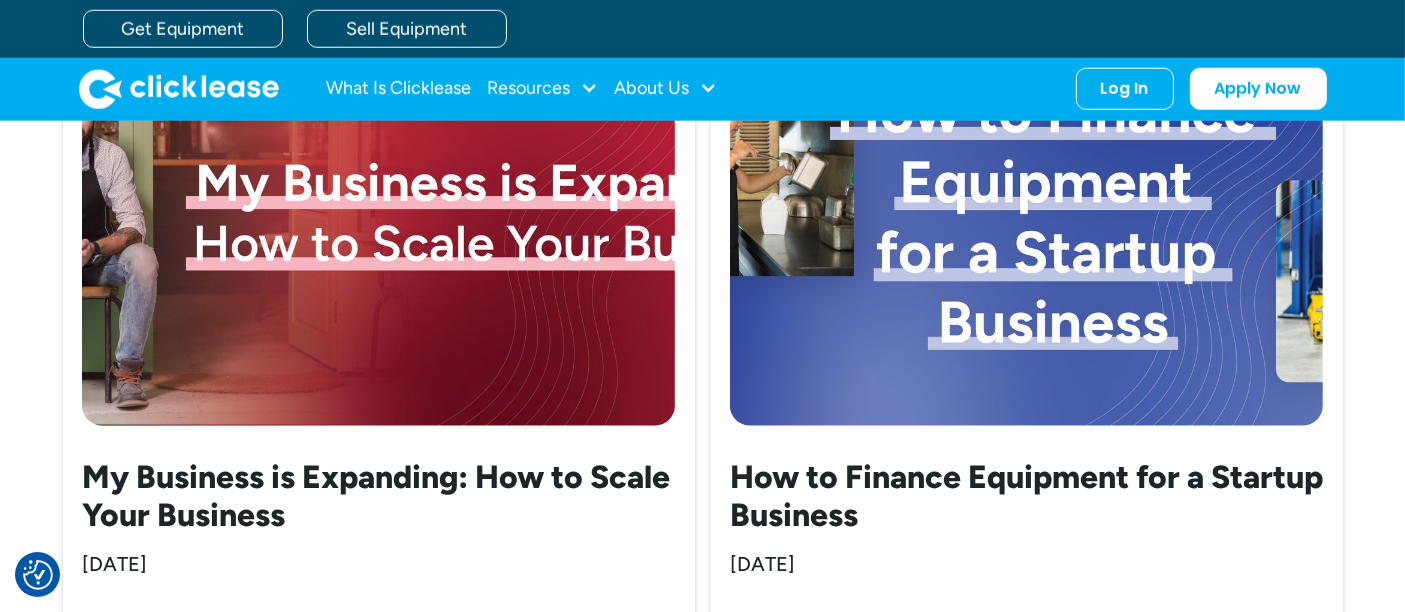 click at bounding box center (1027, 226) 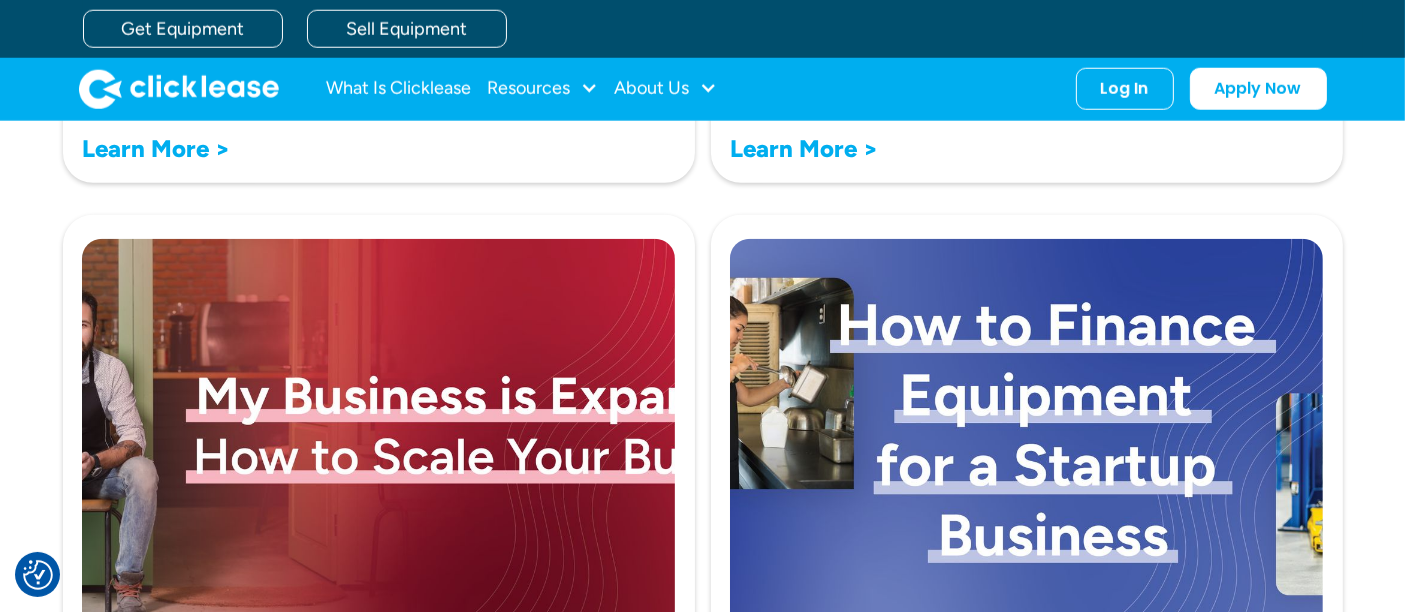 scroll, scrollTop: 2100, scrollLeft: 0, axis: vertical 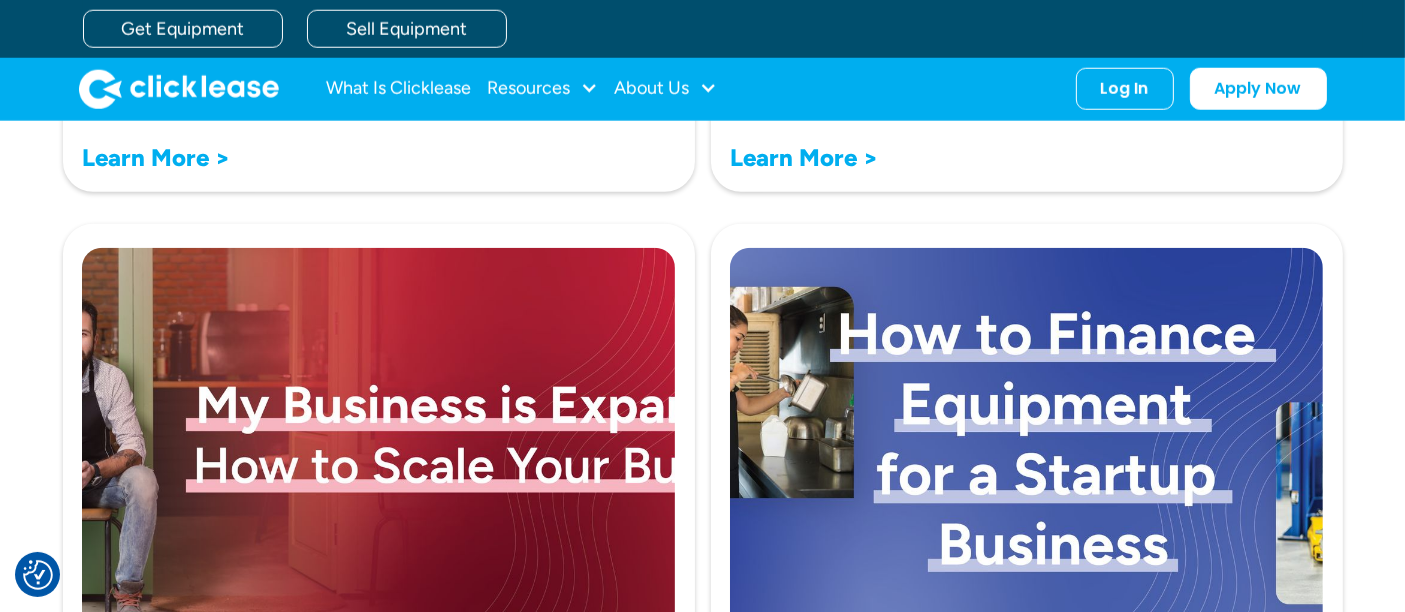 click at bounding box center [1027, 448] 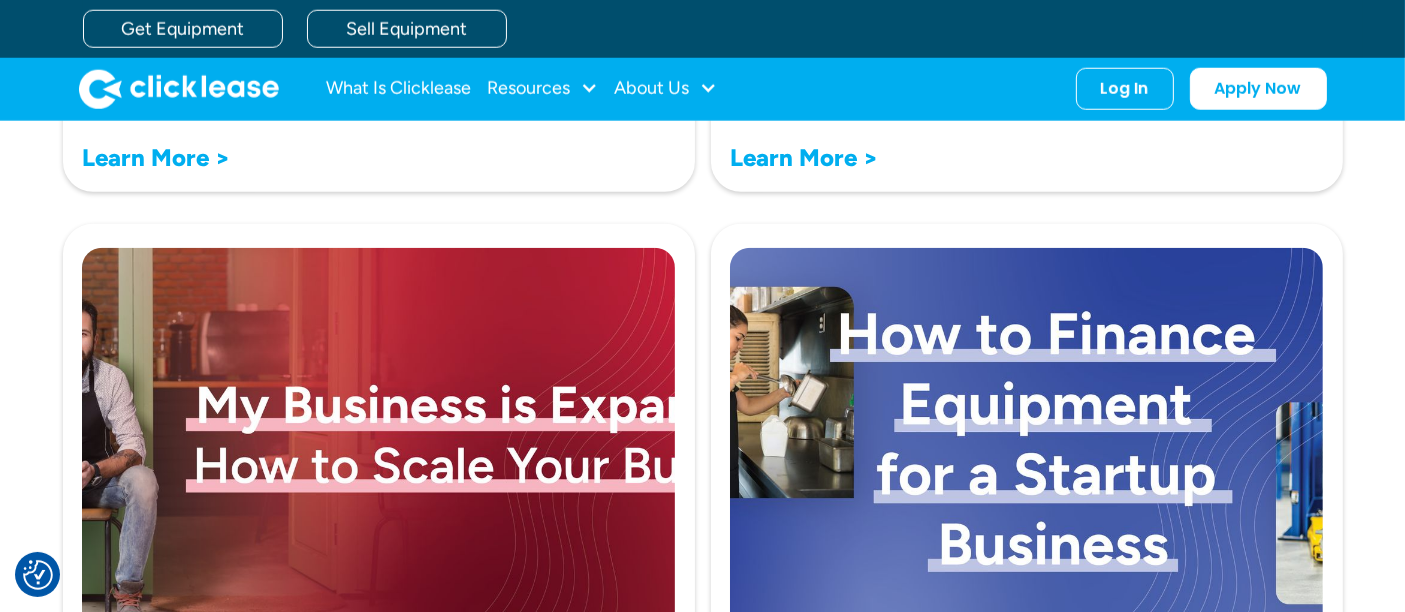 click at bounding box center [1027, 448] 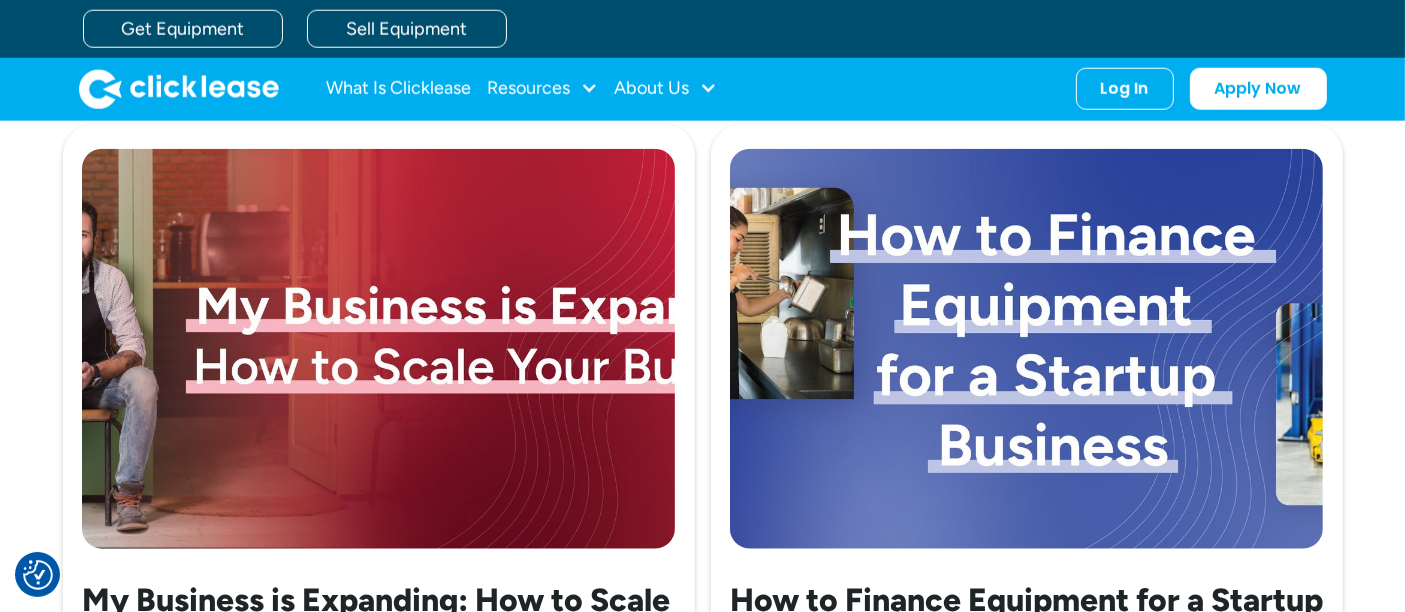 scroll, scrollTop: 2433, scrollLeft: 0, axis: vertical 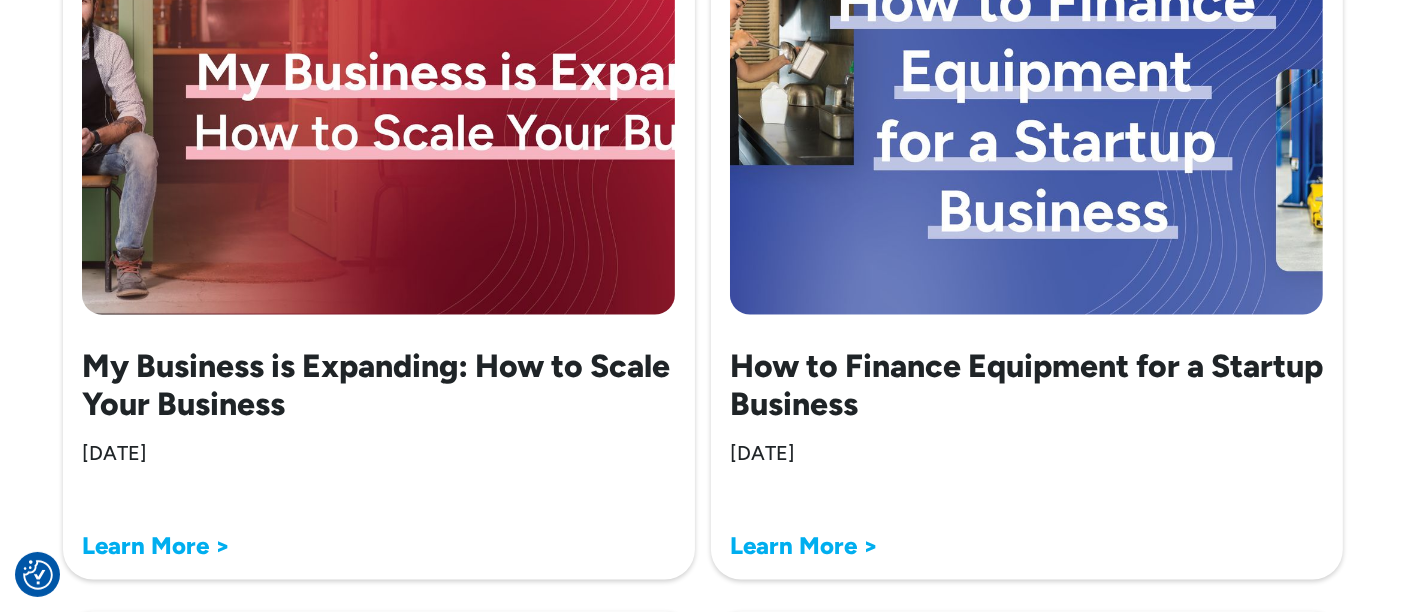 click on "Learn More >" at bounding box center (804, 545) 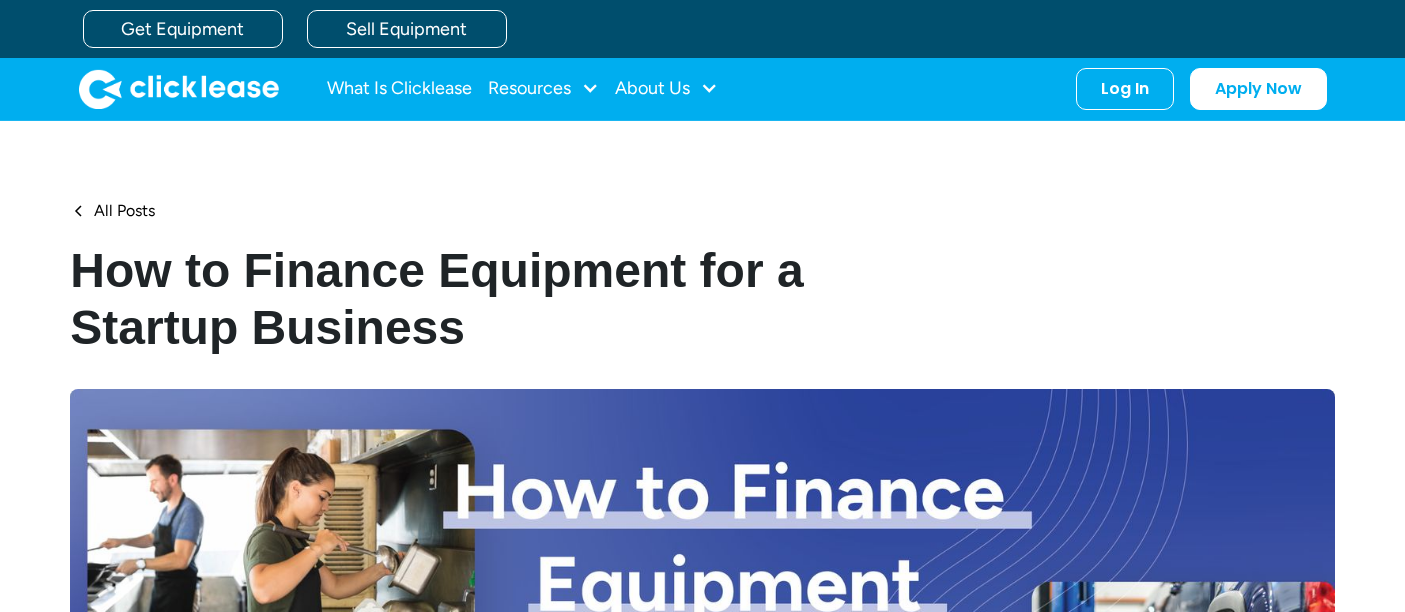 scroll, scrollTop: 0, scrollLeft: 0, axis: both 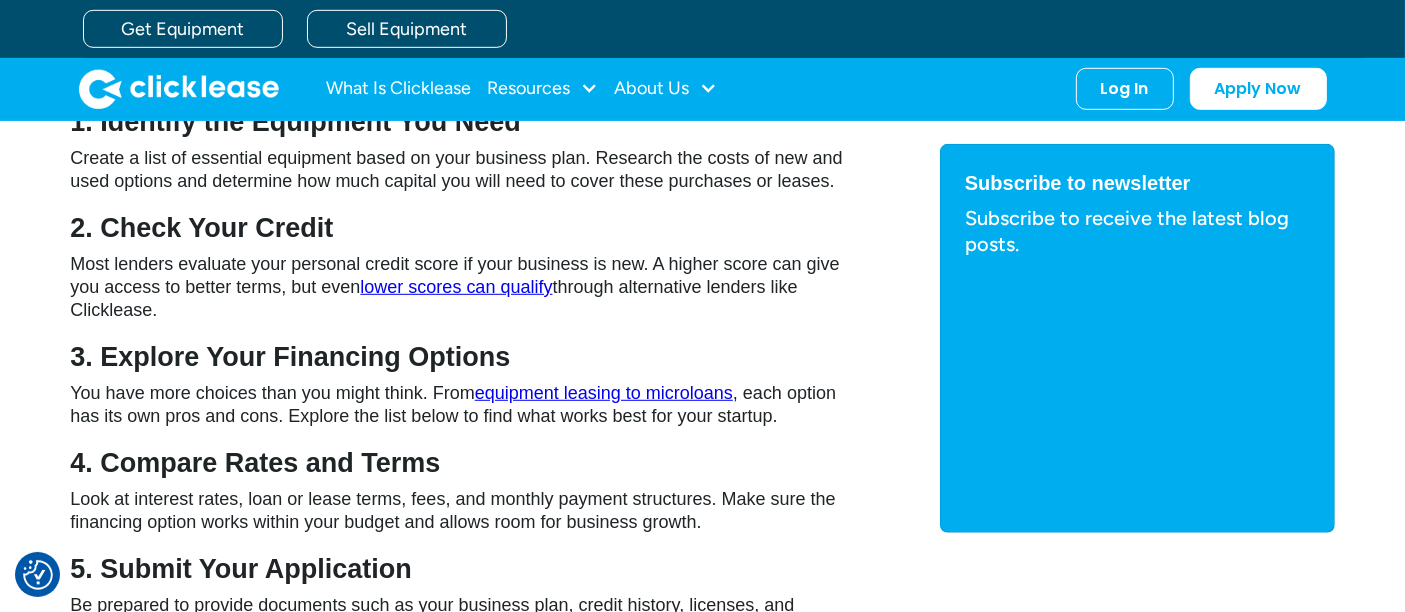 click on "How to Finance Equipment for a Startup Business Starting a business is exciting and challenging. One of the biggest early investments you will face is equipment. Whether you are launching a landscaping company, a food truck, or a mobile repair service, having the right tools and machines is essential to your success. So how do you finance equipment for a startup business? Let’s walk through your options and the steps to take. Step-by-Step Guide to Financing Equipment for a Startup 1. Identify the Equipment You Need Create a list of essential equipment based on your business plan. Research the costs of new and used options and determine how much capital you will need to cover these purchases or leases. 2. Check Your Credit Most lenders evaluate your personal credit score if your business is new. A higher score can give you access to better terms, but even  lower scores can qualify  through alternative lenders like Clicklease. 3. Explore Your Financing Options You have more choices than you might think. From" at bounding box center (702, 1944) 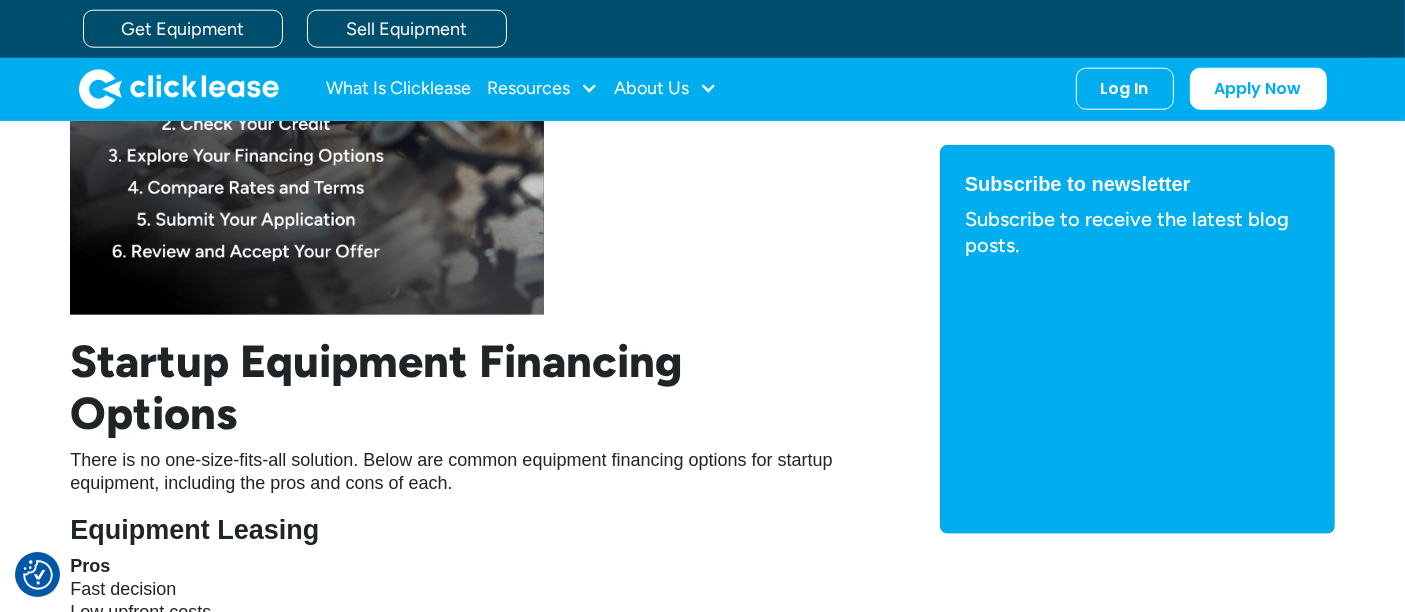 scroll, scrollTop: 2000, scrollLeft: 0, axis: vertical 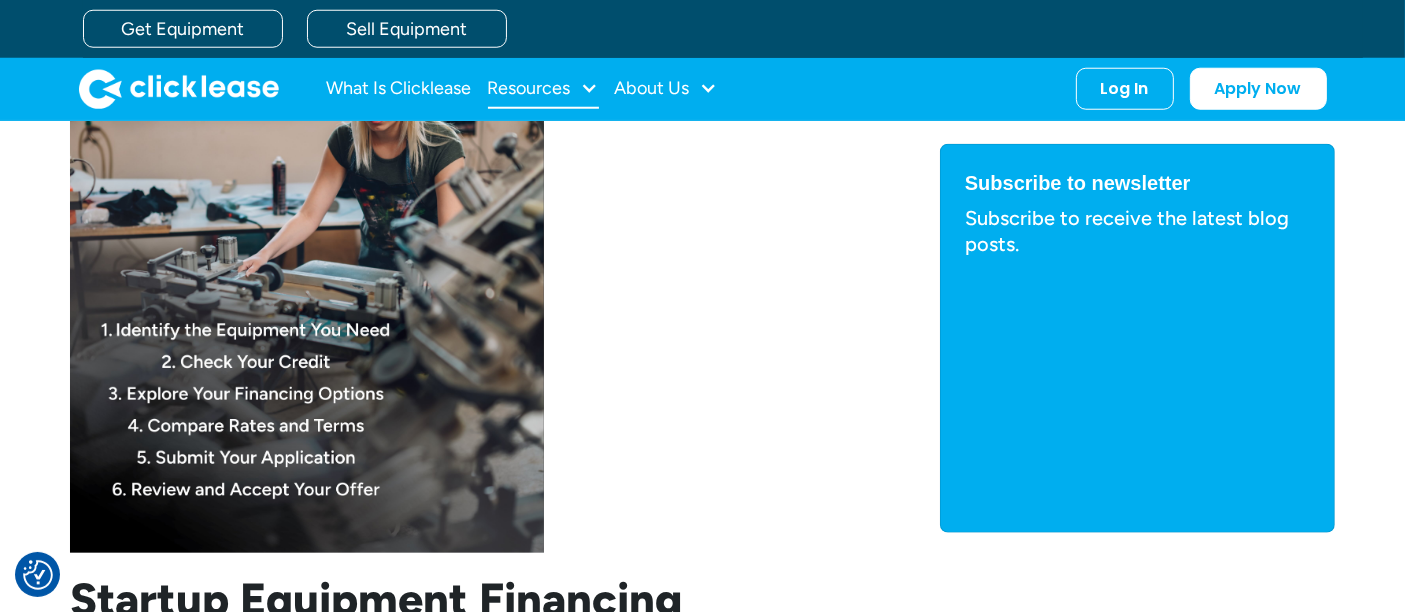 click on "Resources" at bounding box center (529, 88) 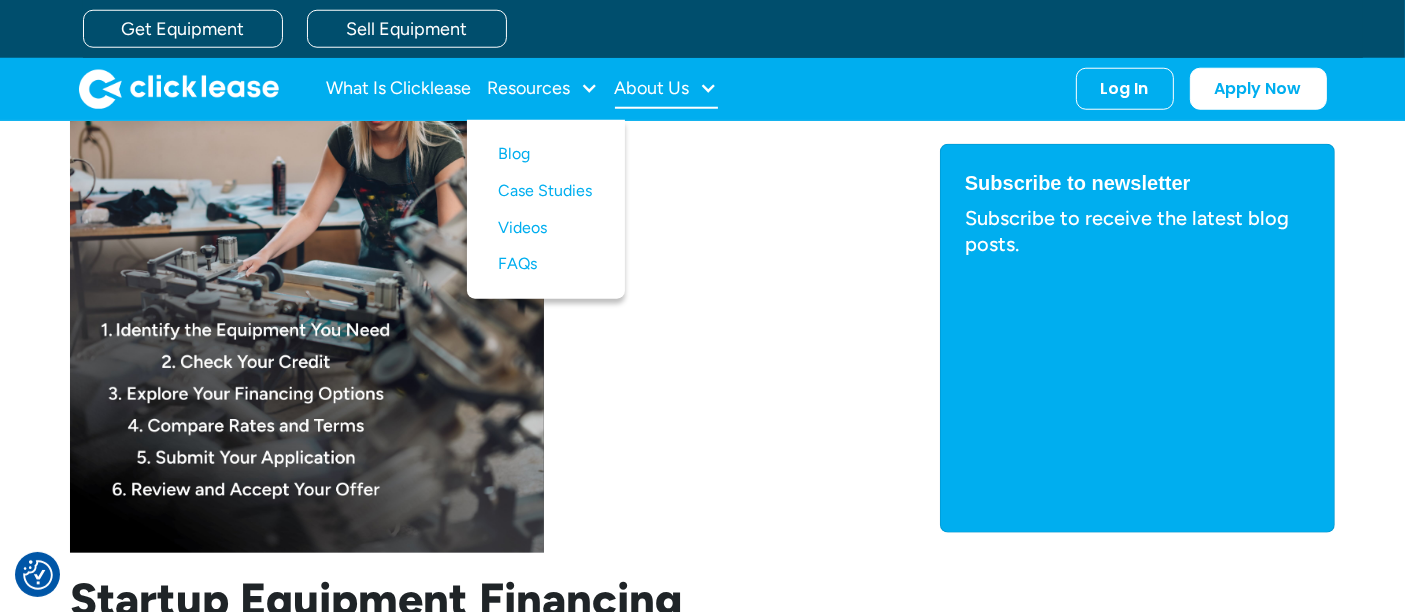 click on "About Us" at bounding box center [652, 88] 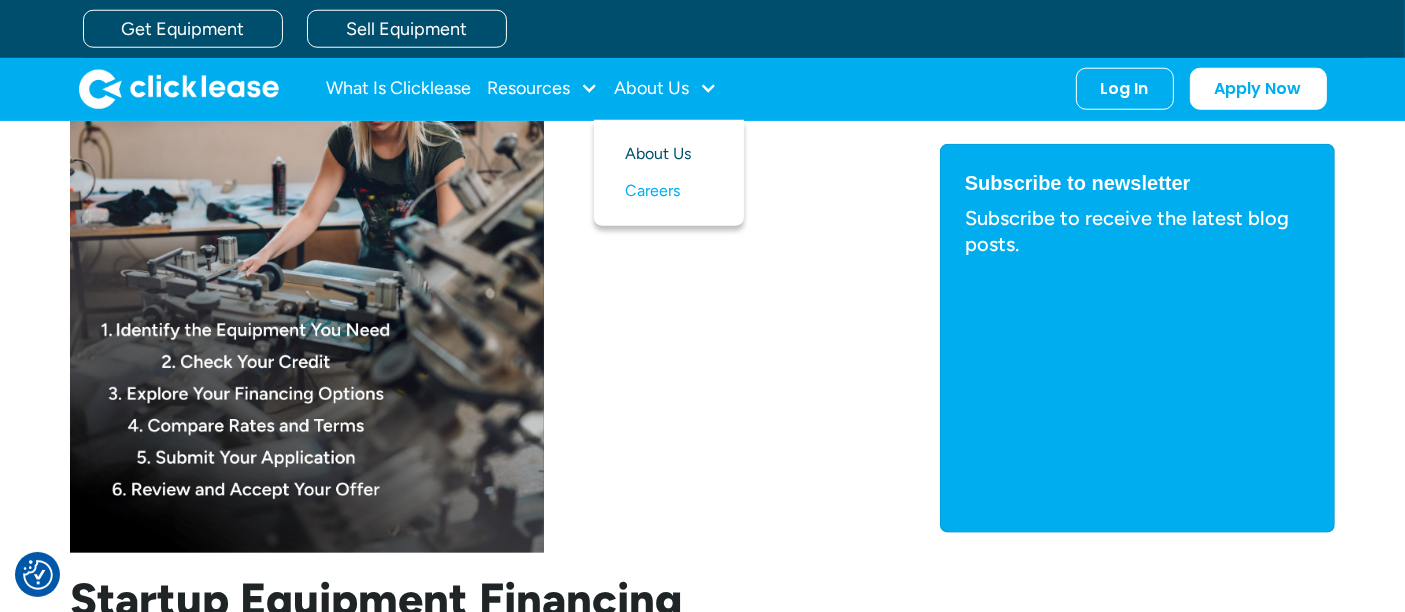 click on "About Us" at bounding box center [669, 154] 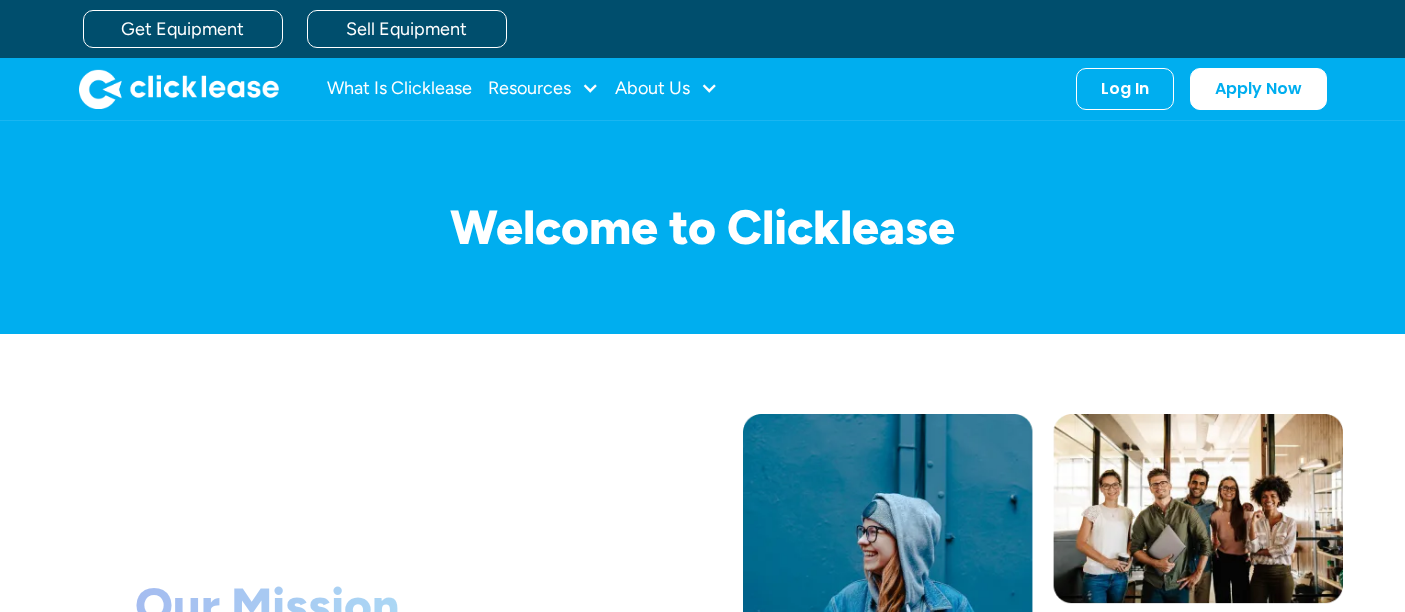 scroll, scrollTop: 0, scrollLeft: 0, axis: both 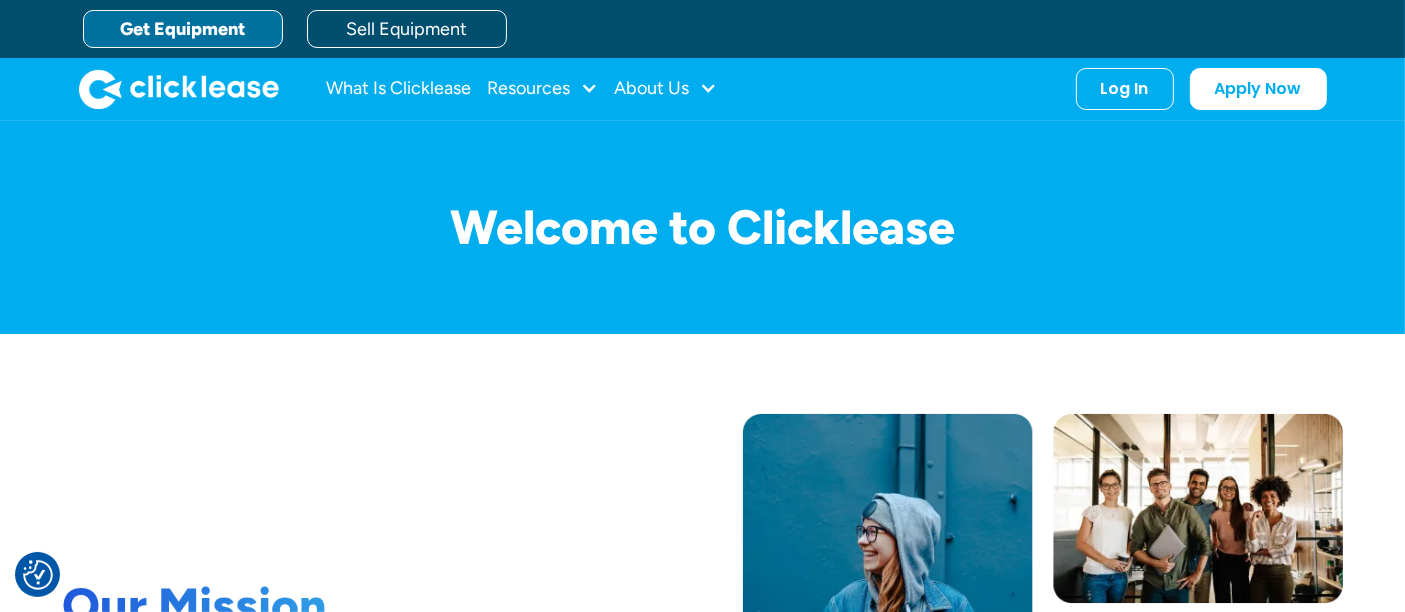 click on "Get Equipment" at bounding box center [183, 29] 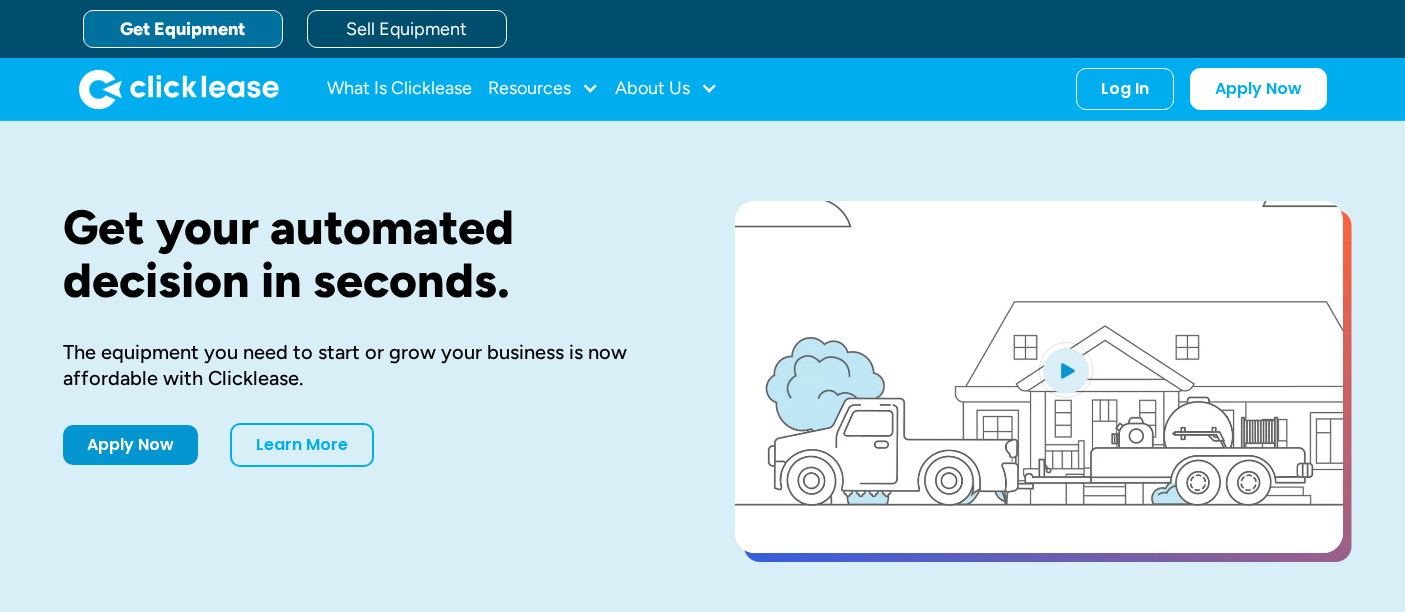 scroll, scrollTop: 0, scrollLeft: 0, axis: both 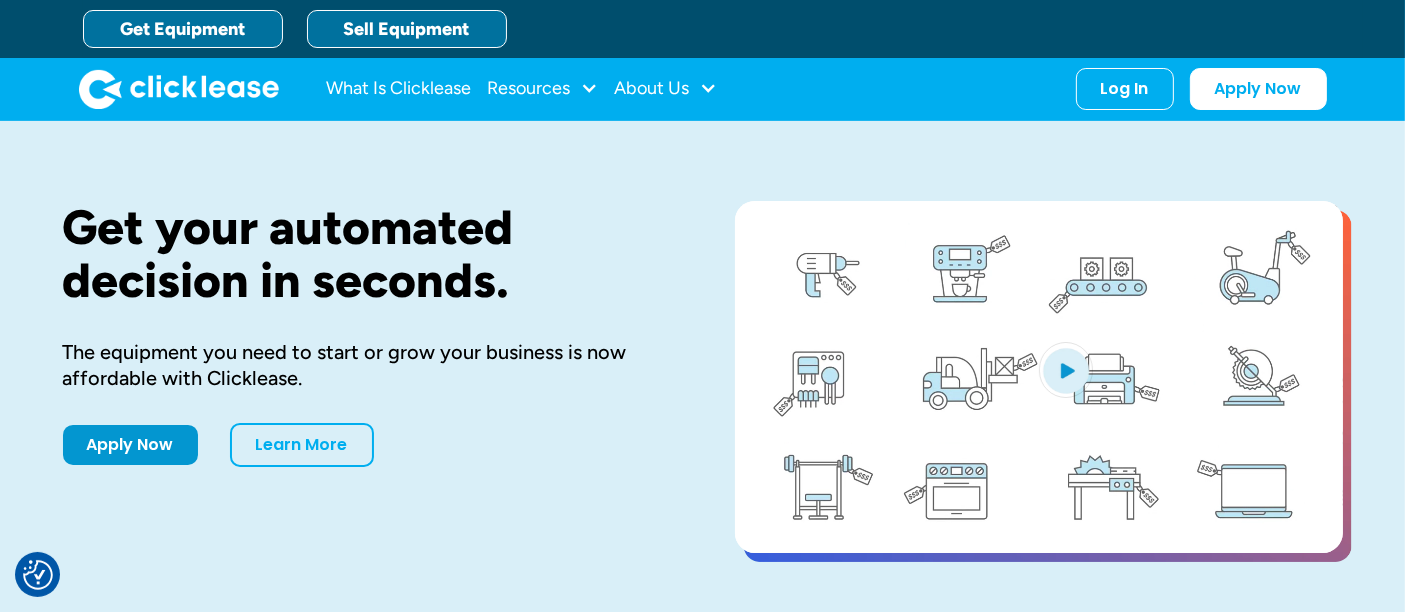 click on "Sell Equipment" at bounding box center [407, 29] 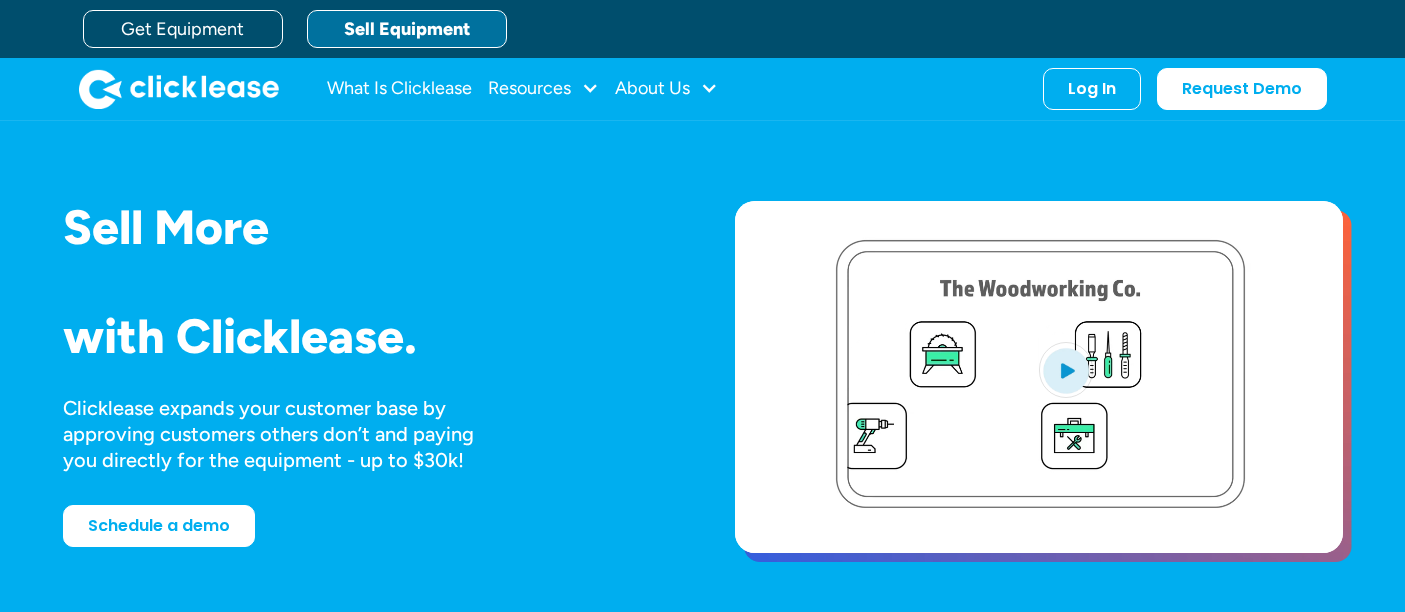 scroll, scrollTop: 0, scrollLeft: 0, axis: both 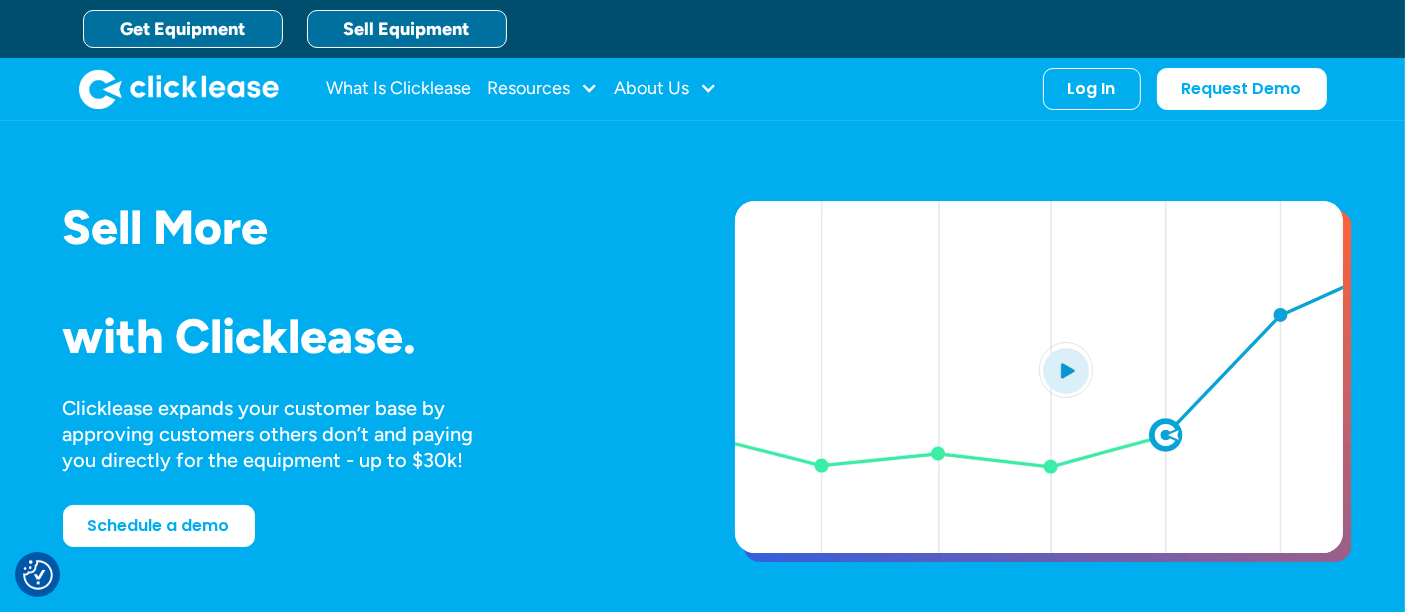 click on "Get Equipment" at bounding box center [183, 29] 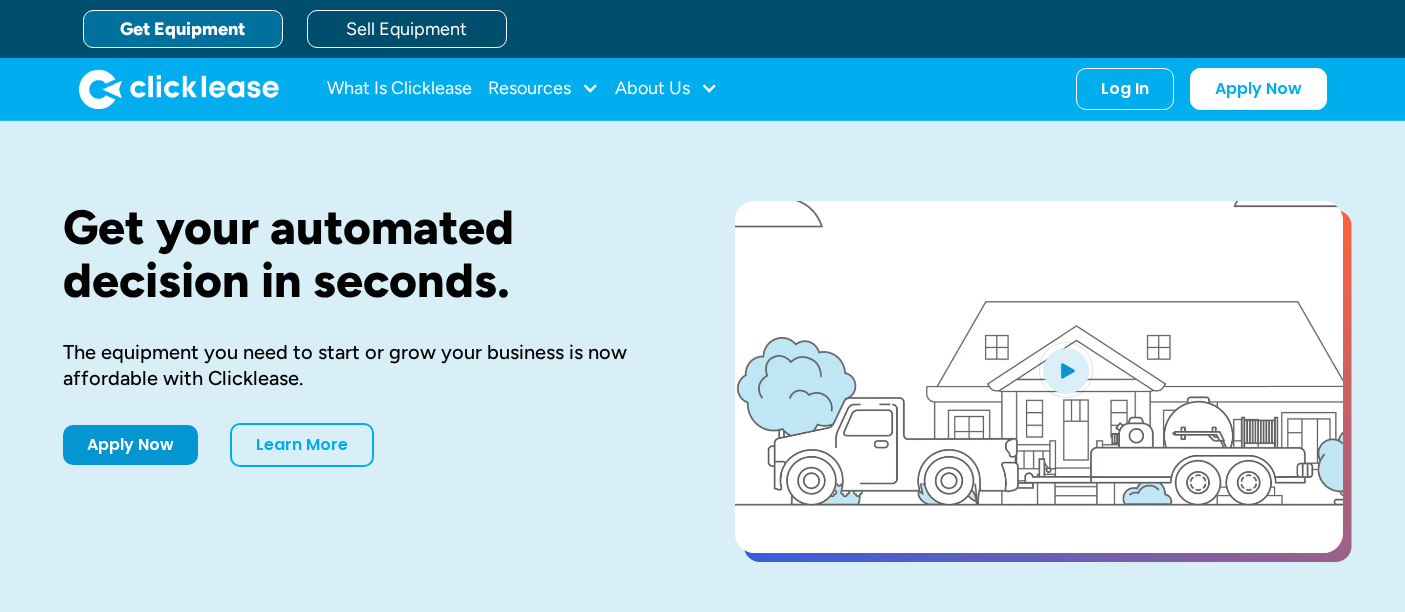 scroll, scrollTop: 0, scrollLeft: 0, axis: both 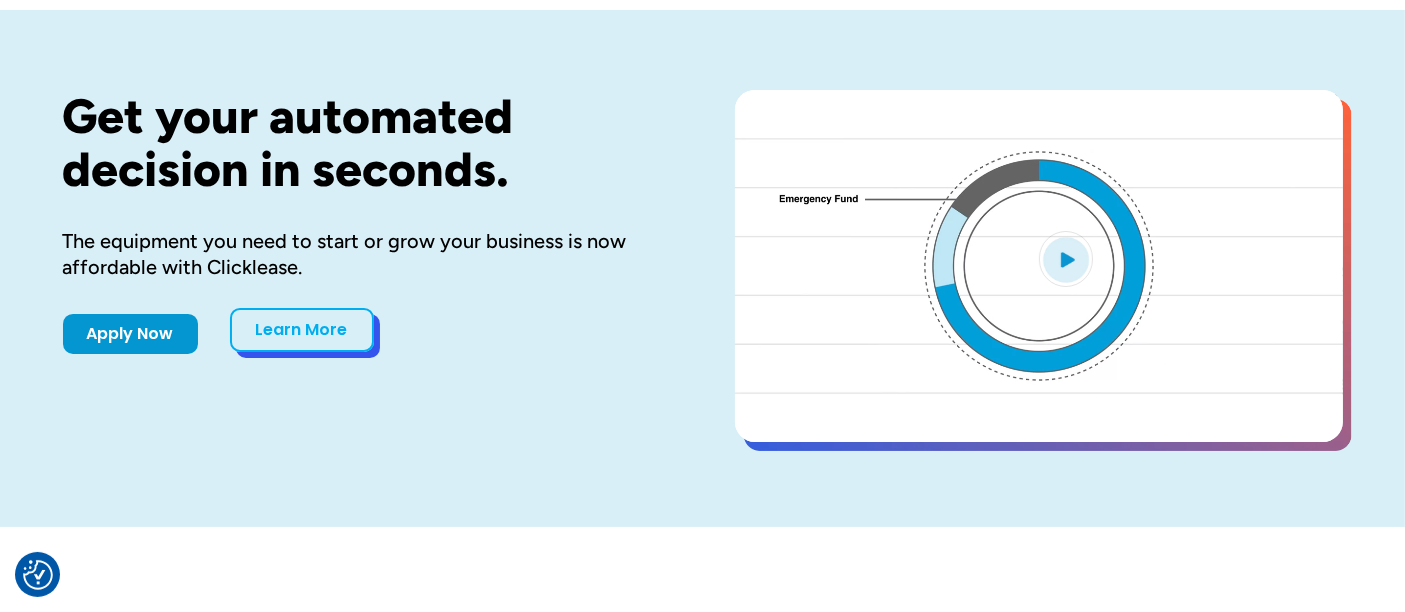 click on "Learn More" at bounding box center [302, 330] 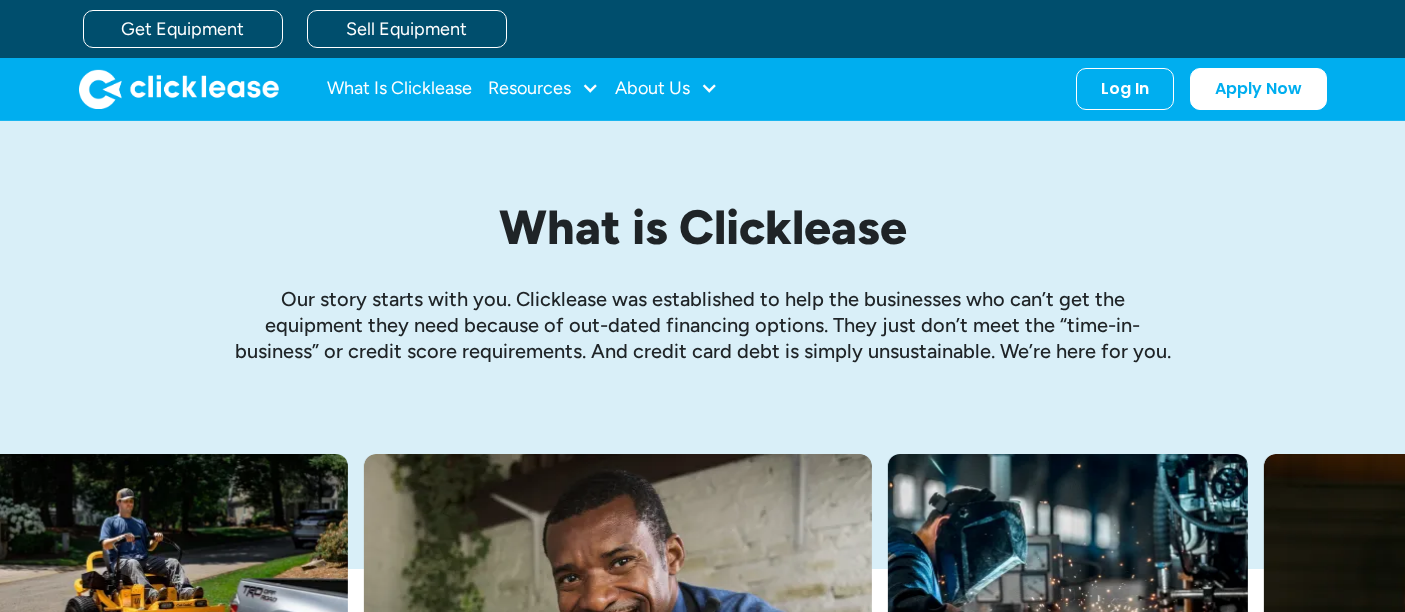 scroll, scrollTop: 0, scrollLeft: 0, axis: both 